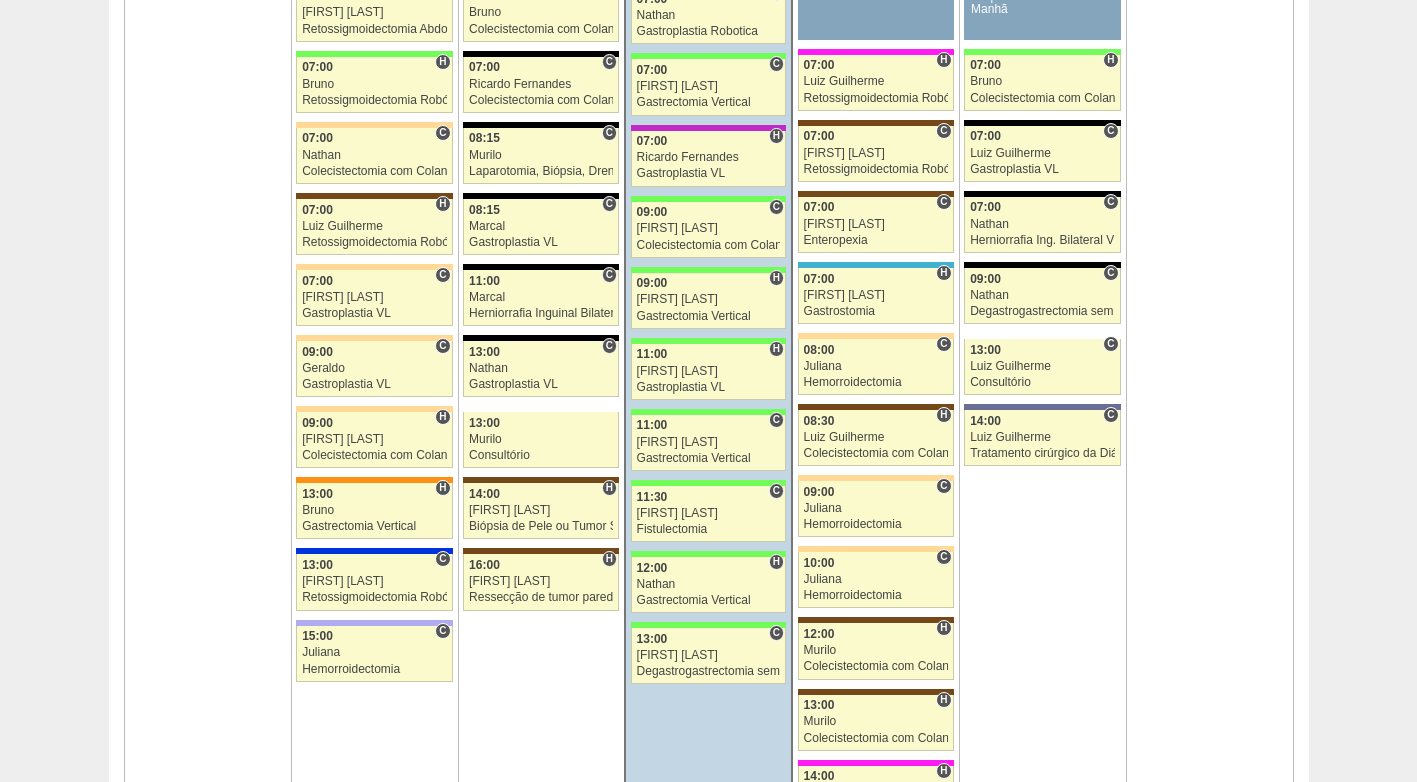 scroll, scrollTop: 1469, scrollLeft: 0, axis: vertical 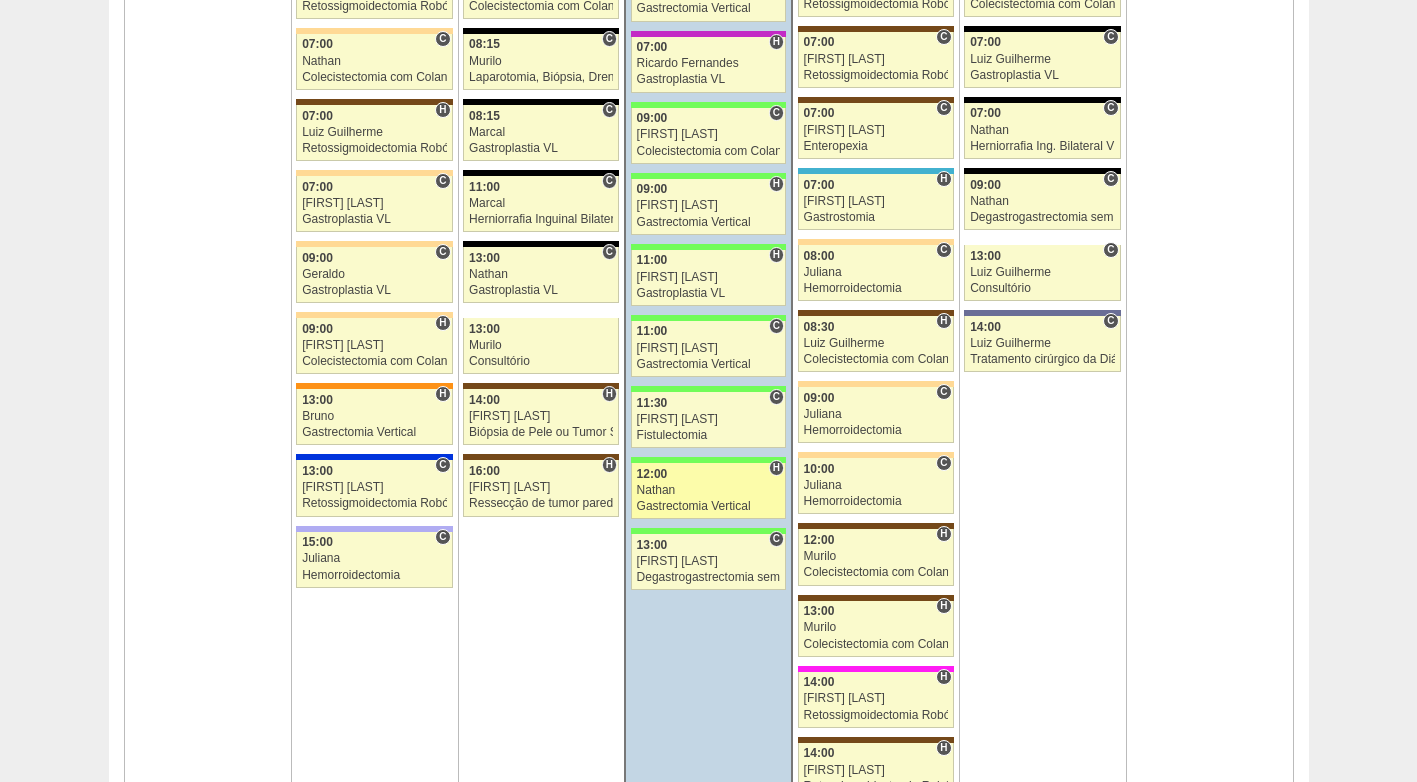 click on "Gastrectomia Vertical" at bounding box center (709, 506) 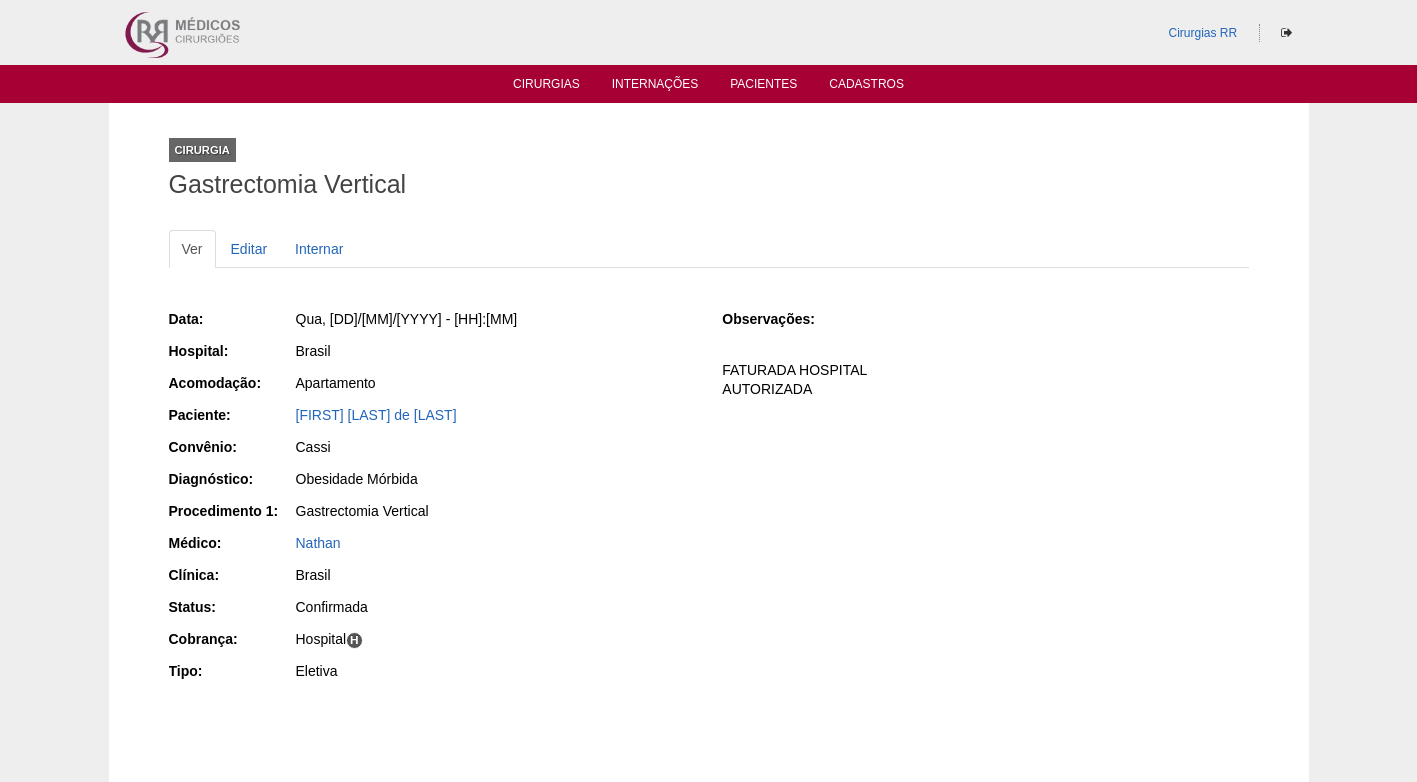 scroll, scrollTop: 0, scrollLeft: 0, axis: both 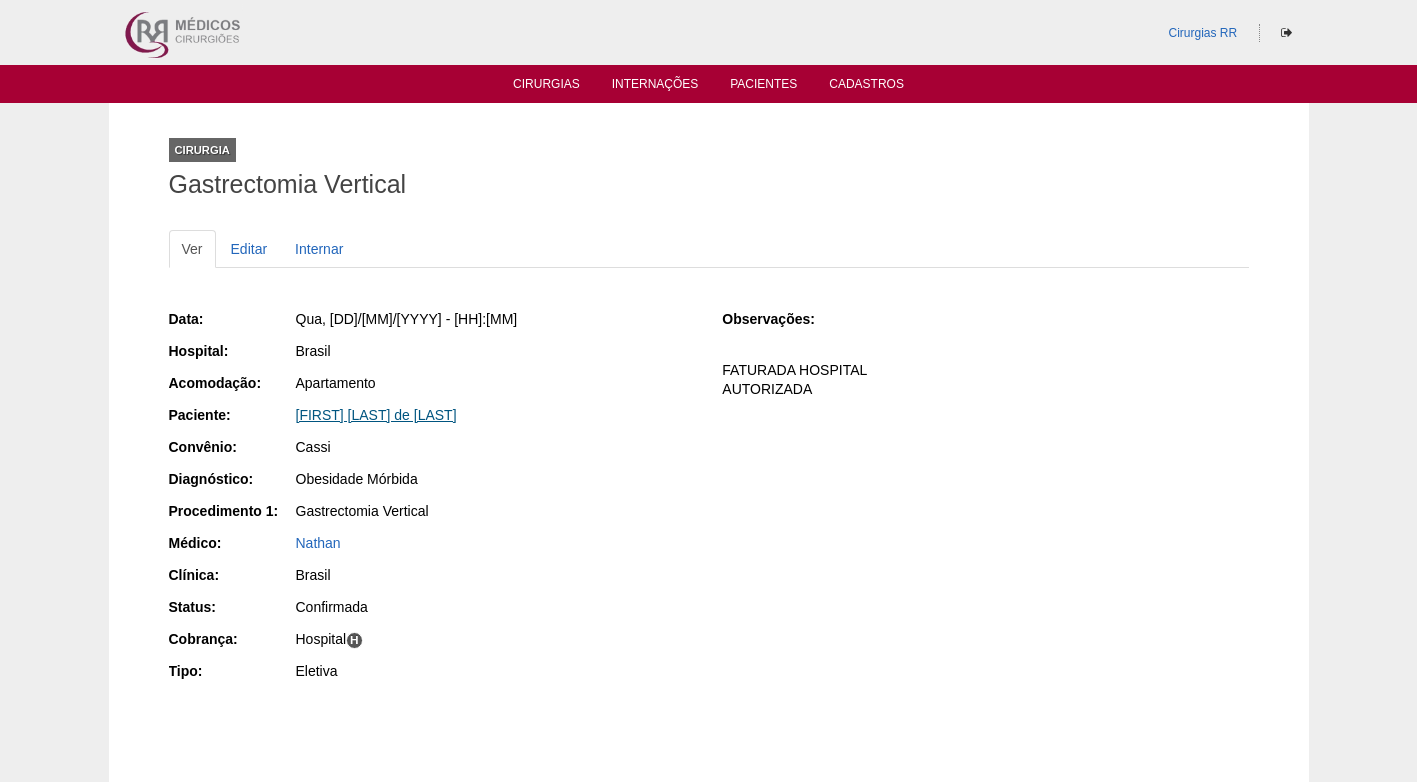 click on "[FIRST] [LAST] [LAST]" at bounding box center [376, 415] 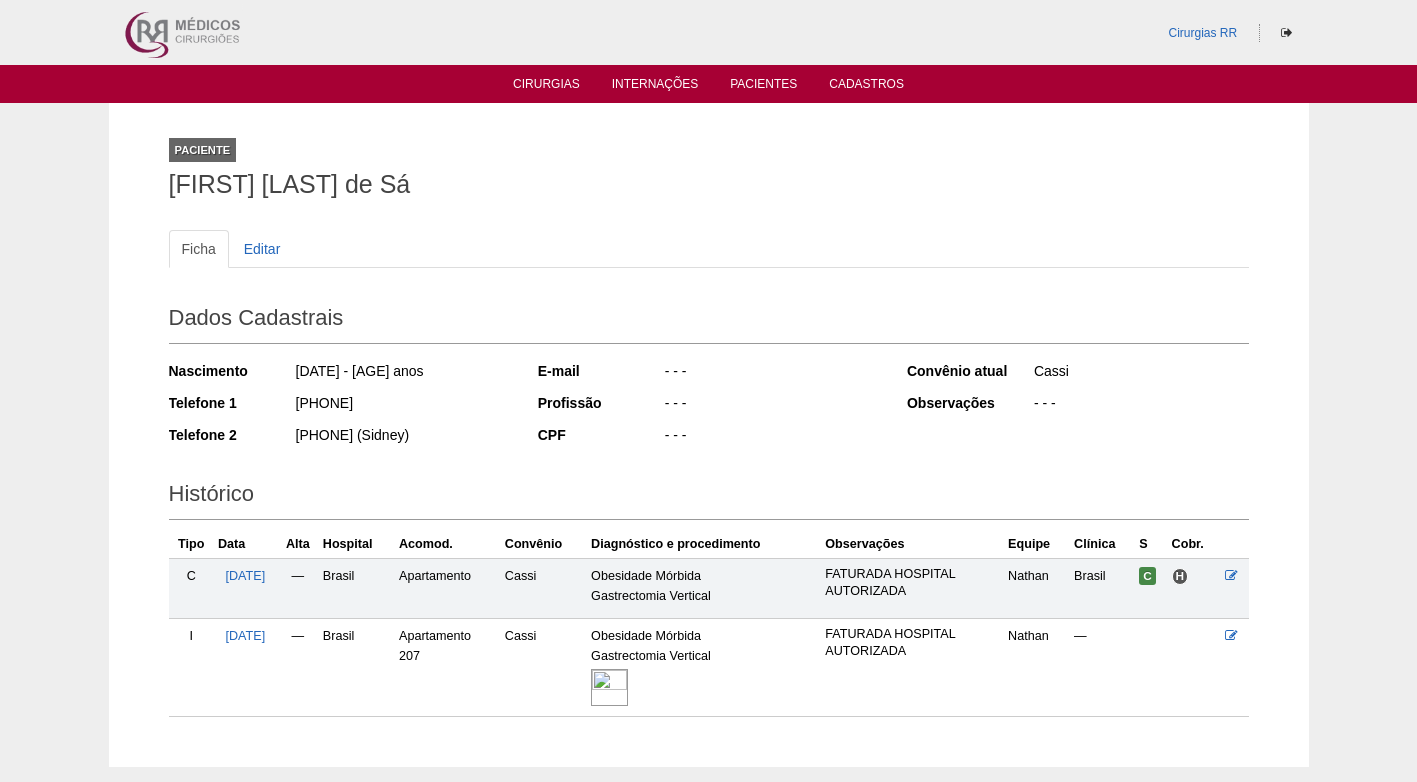 scroll, scrollTop: 0, scrollLeft: 0, axis: both 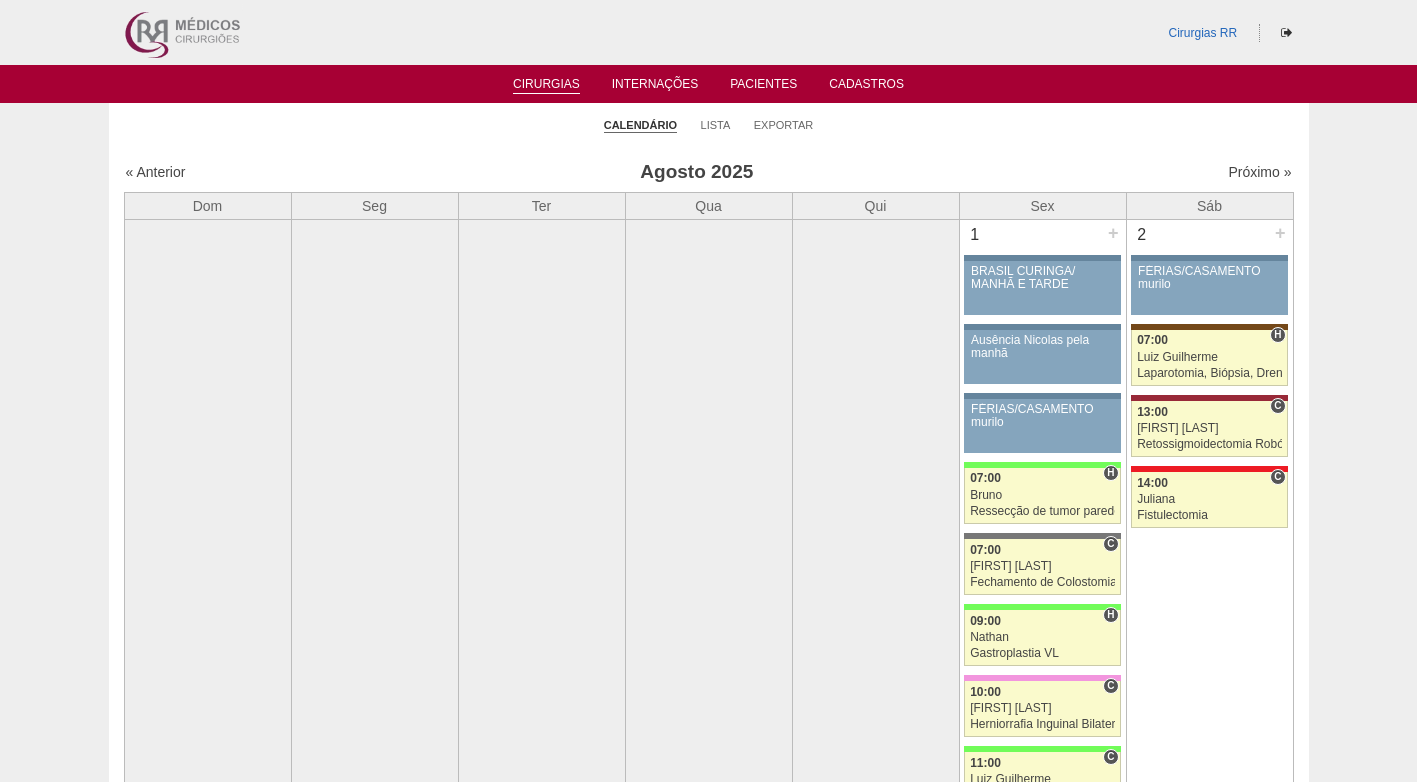 click on "[FIRST] [LAST]" at bounding box center [709, 2030] 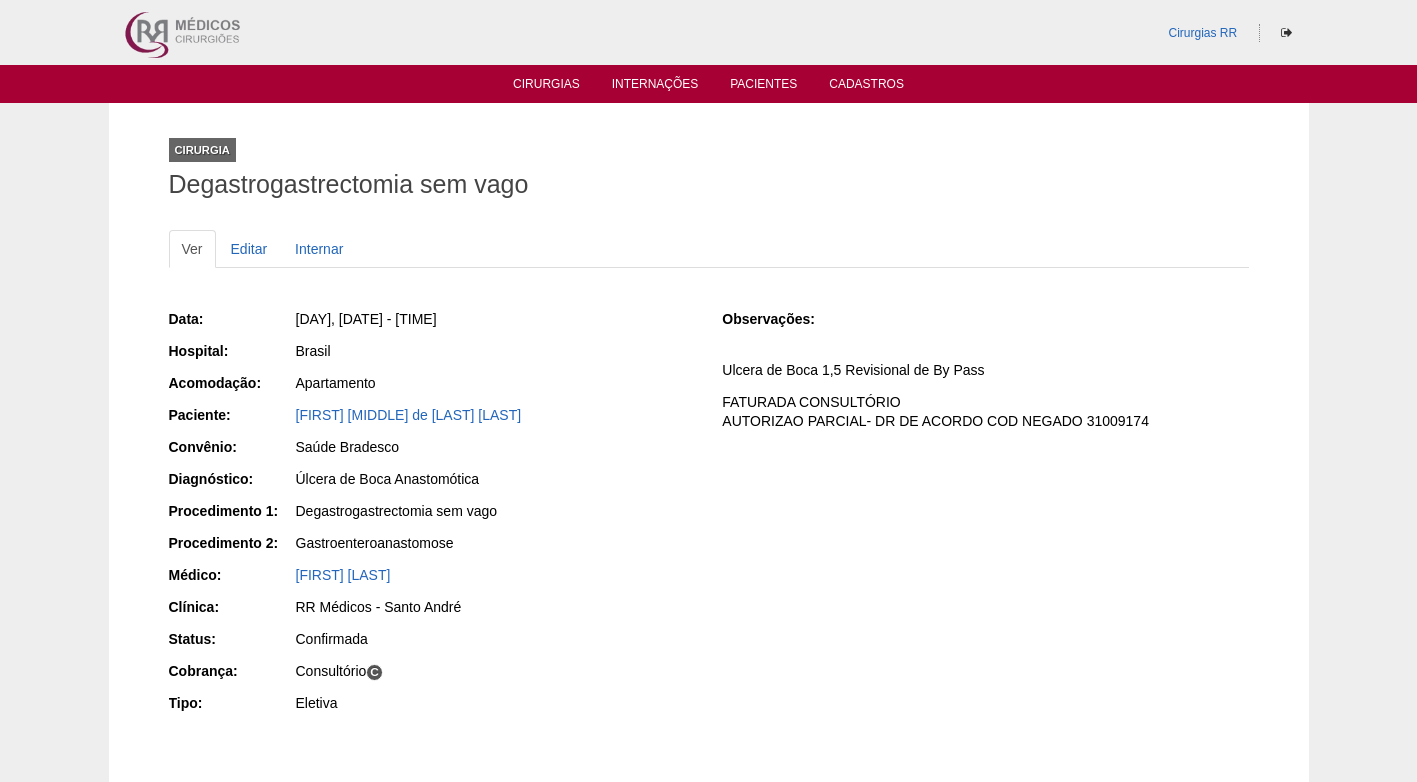 scroll, scrollTop: 0, scrollLeft: 0, axis: both 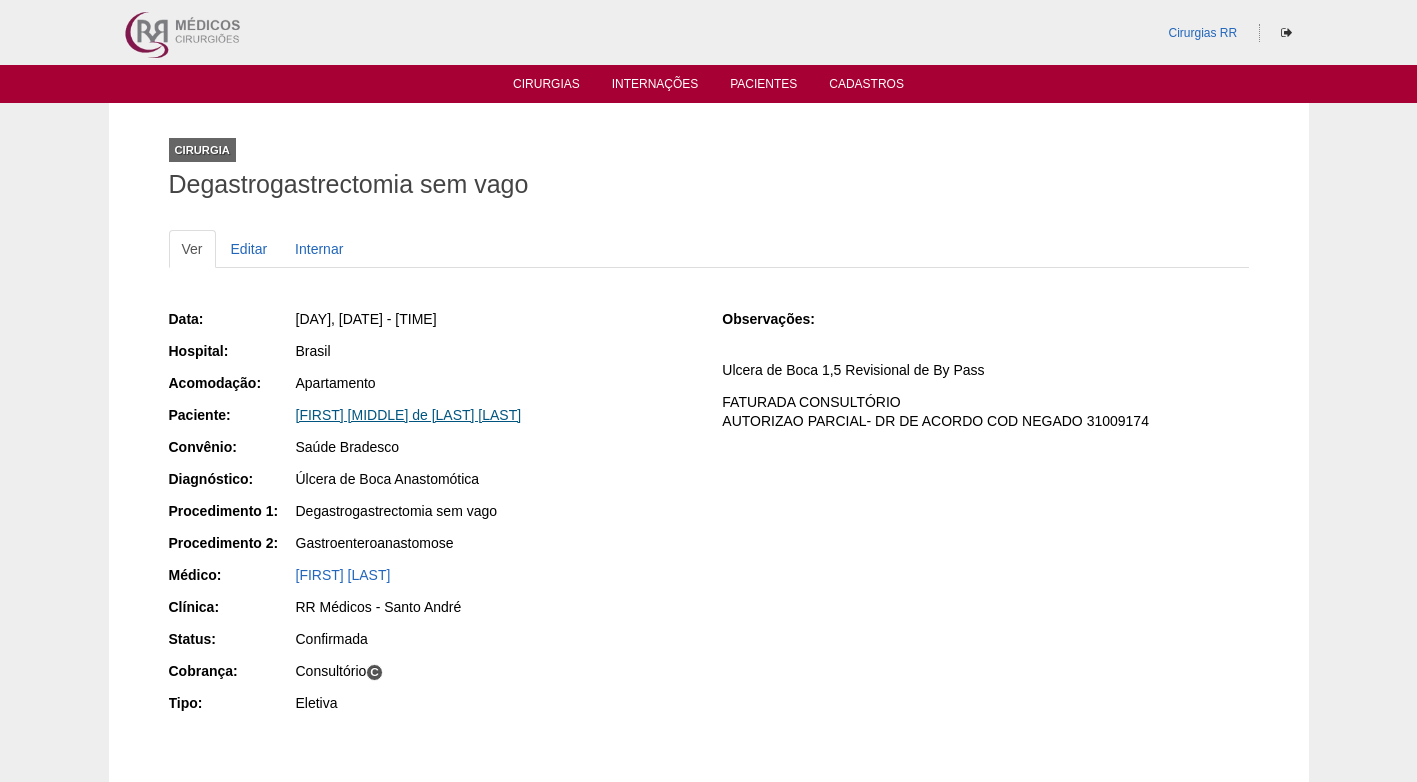 click on "[FIRST] [MIDDLE] de [LAST] [LAST]" at bounding box center (409, 415) 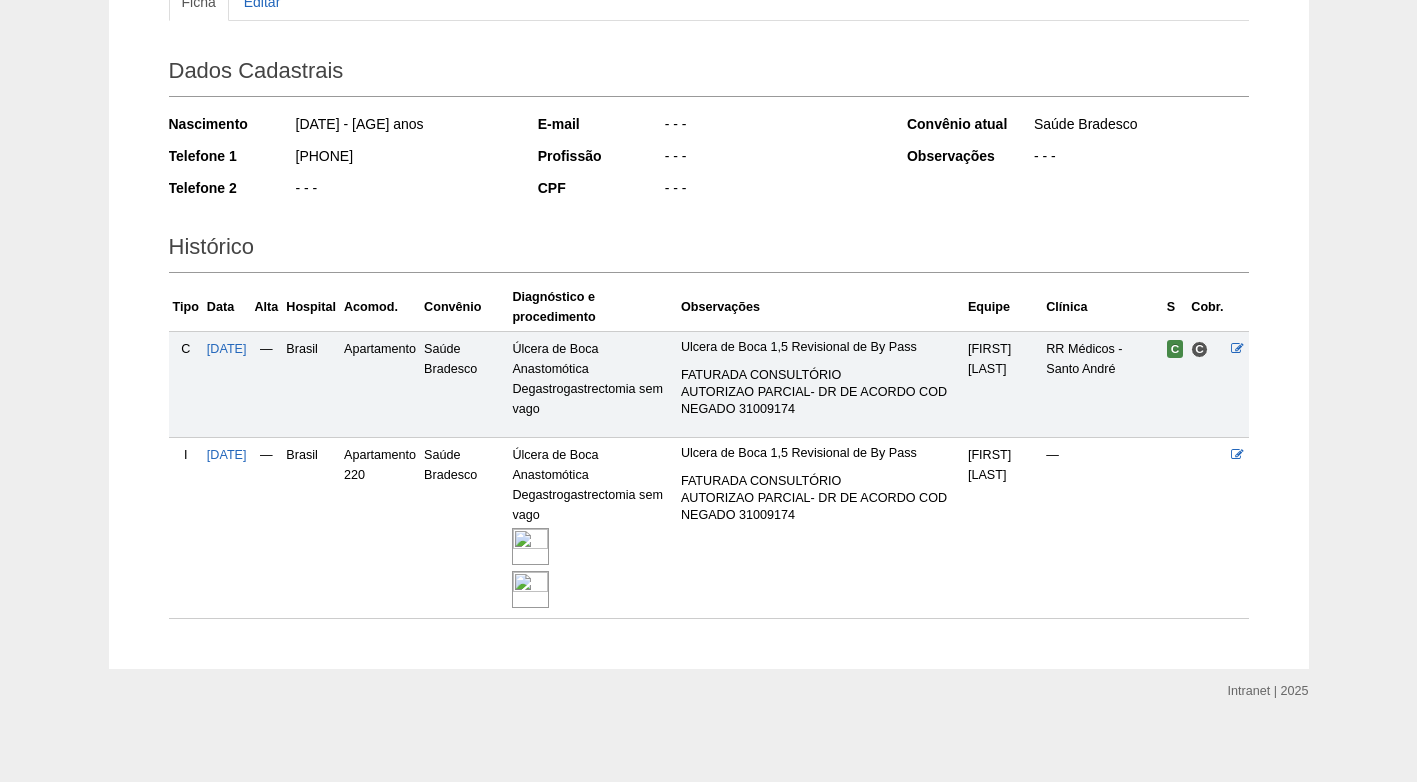 scroll, scrollTop: 254, scrollLeft: 0, axis: vertical 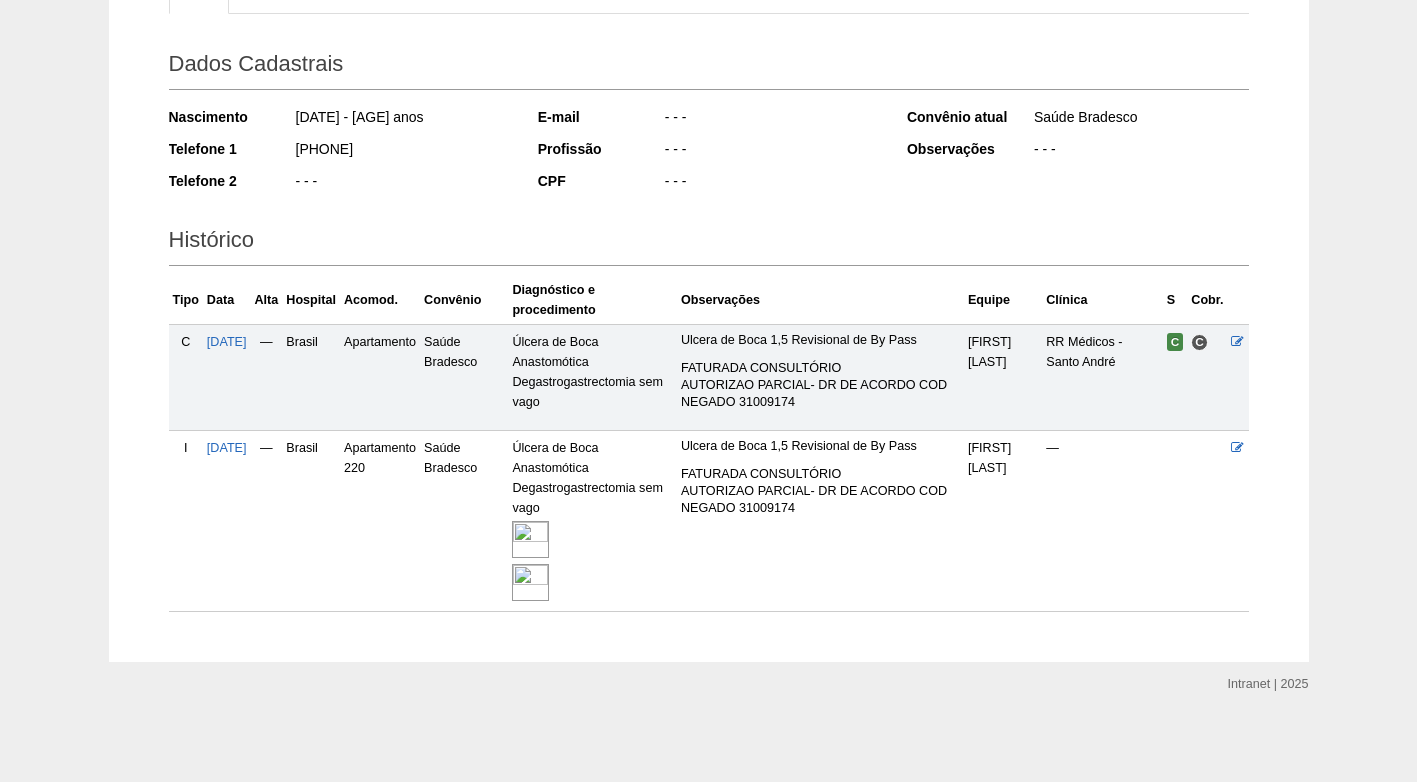 click at bounding box center (530, 539) 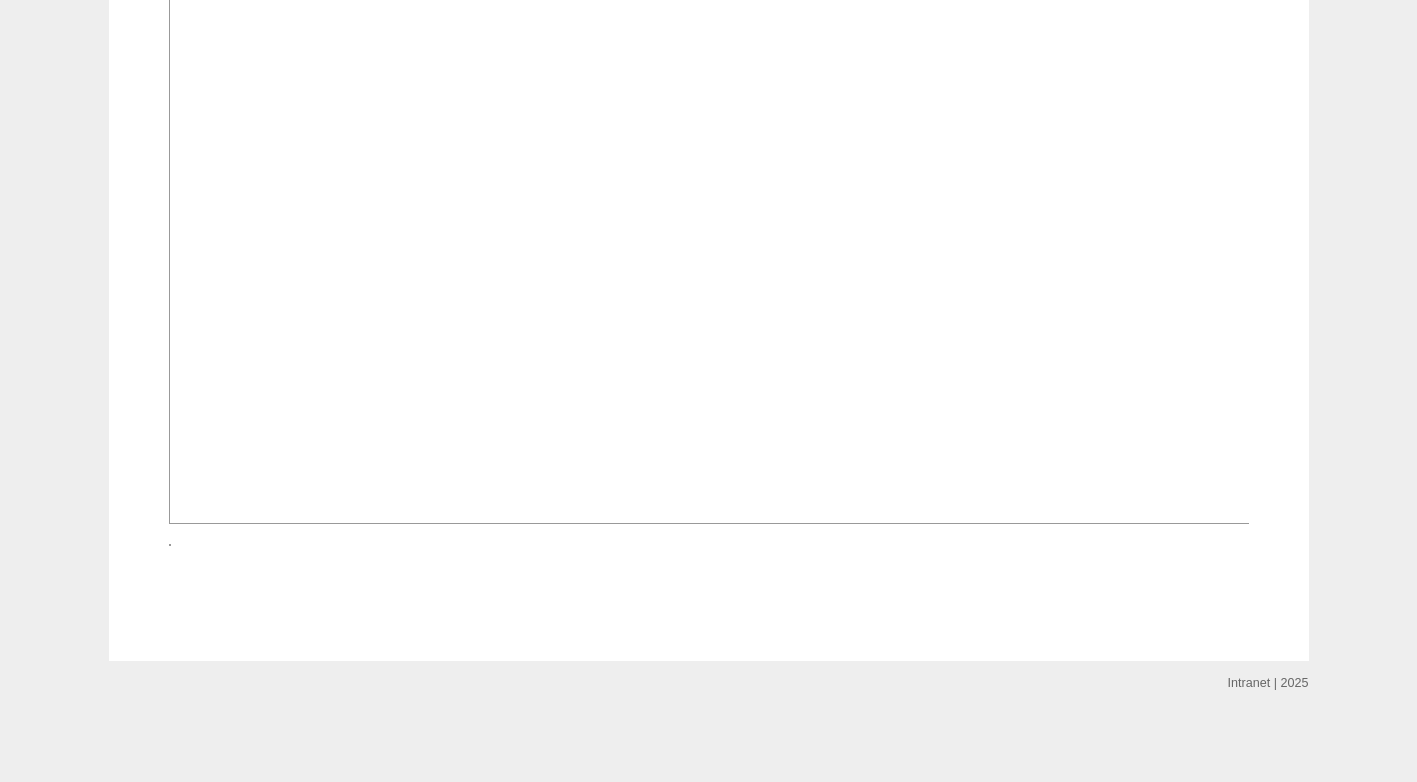 scroll, scrollTop: 1946, scrollLeft: 0, axis: vertical 